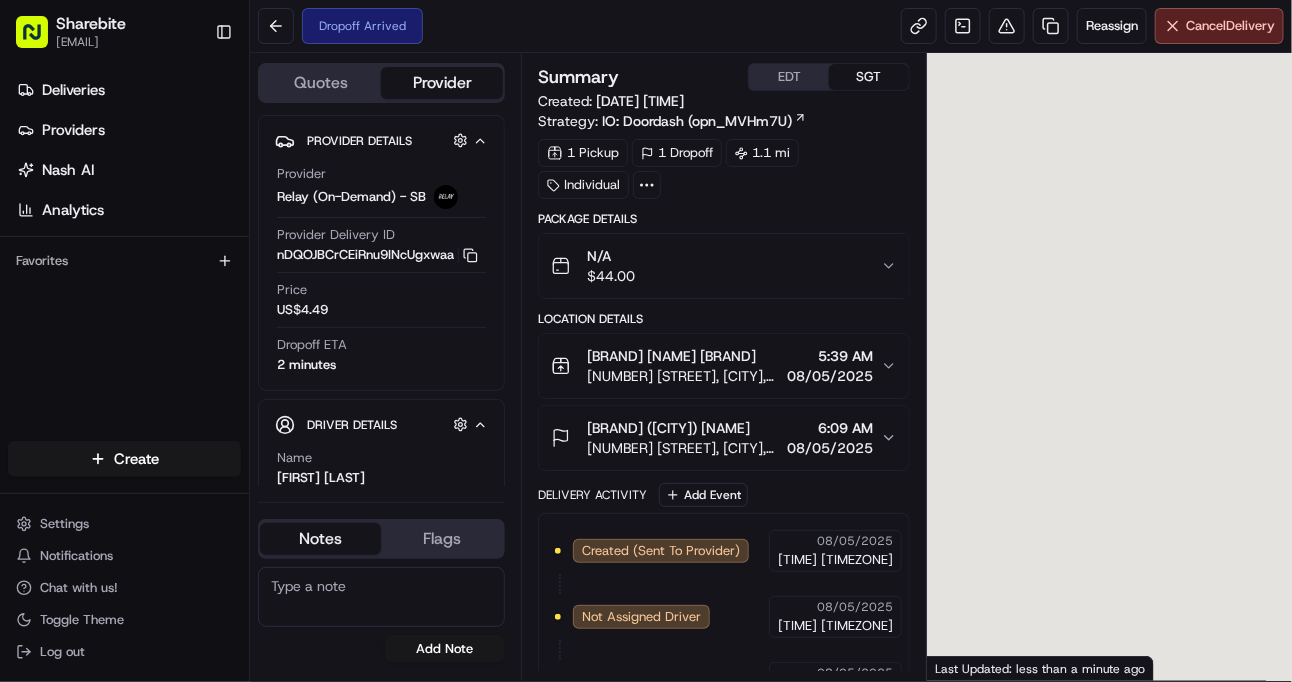 scroll, scrollTop: 0, scrollLeft: 0, axis: both 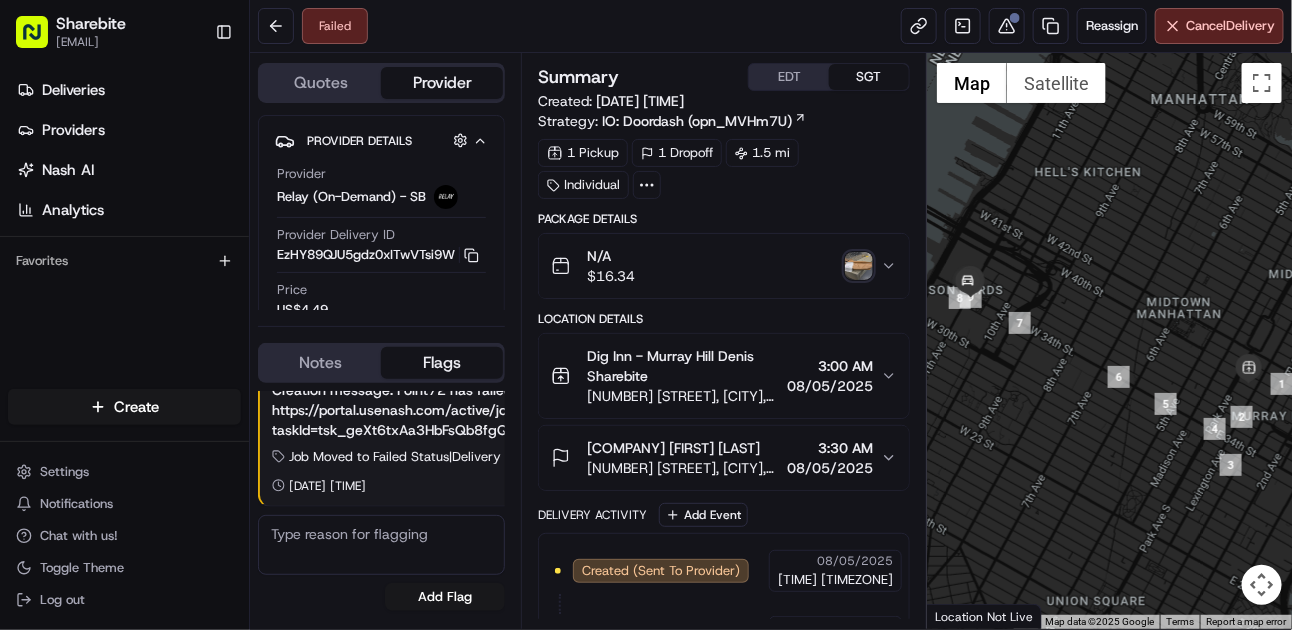 click 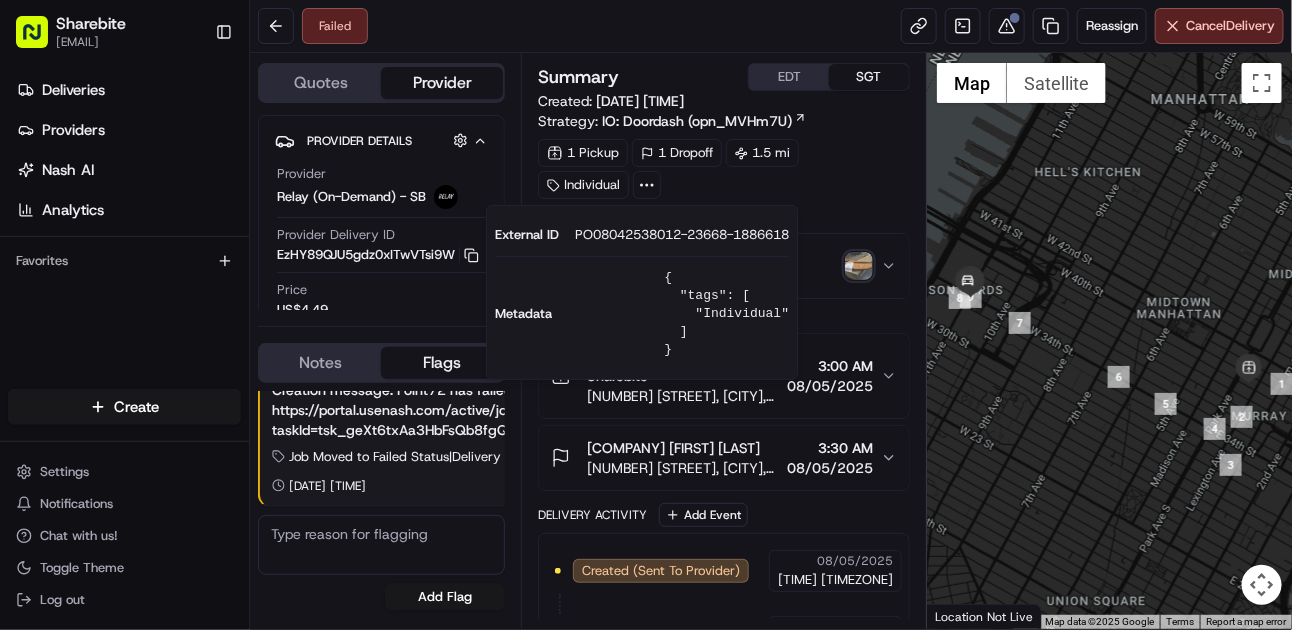 click on "PO08042538012-23668-1886618" at bounding box center (682, 235) 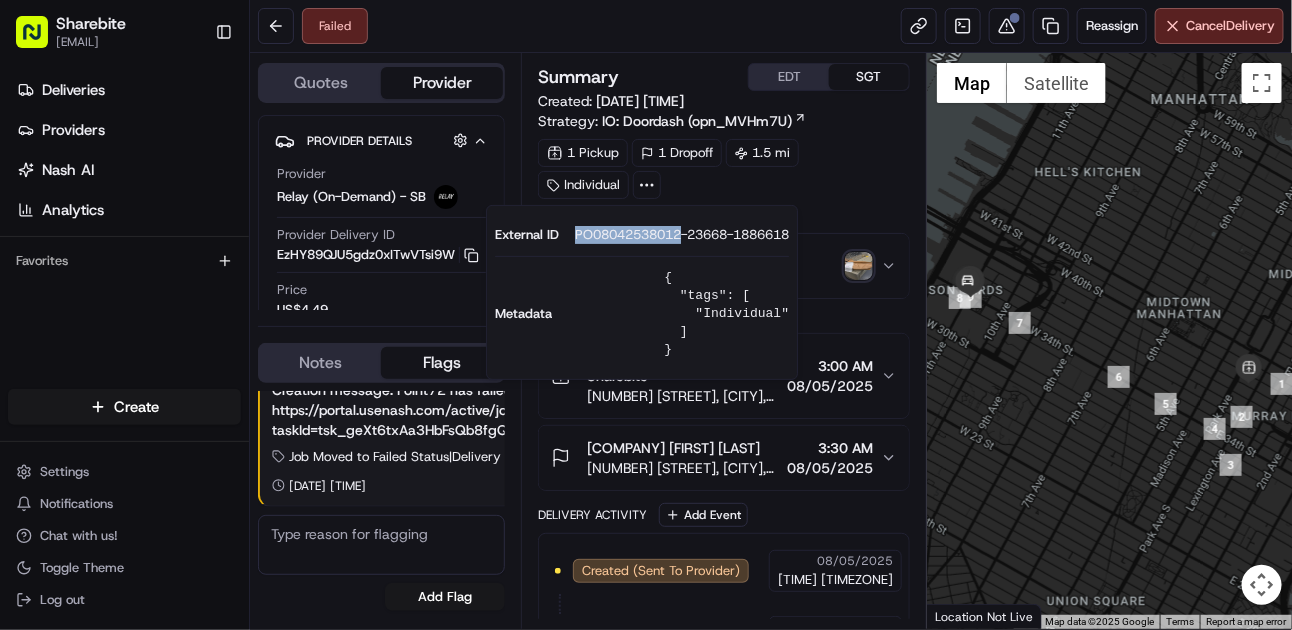 click on "PO08042538012-23668-1886618" at bounding box center [682, 235] 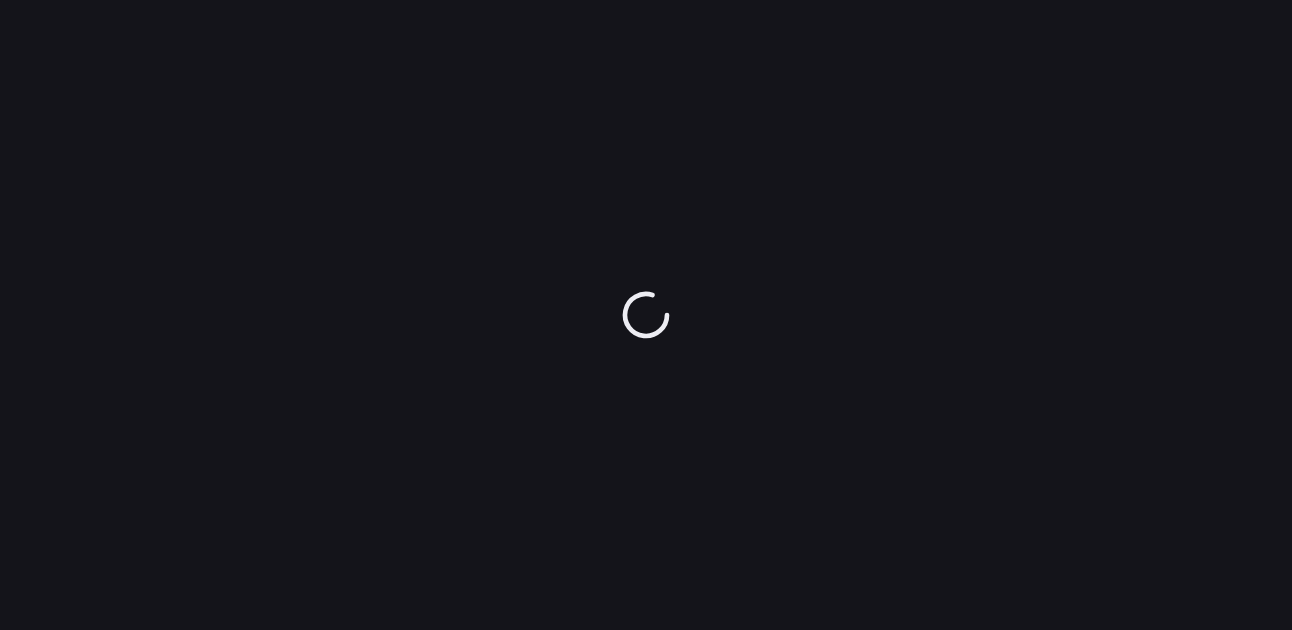scroll, scrollTop: 0, scrollLeft: 0, axis: both 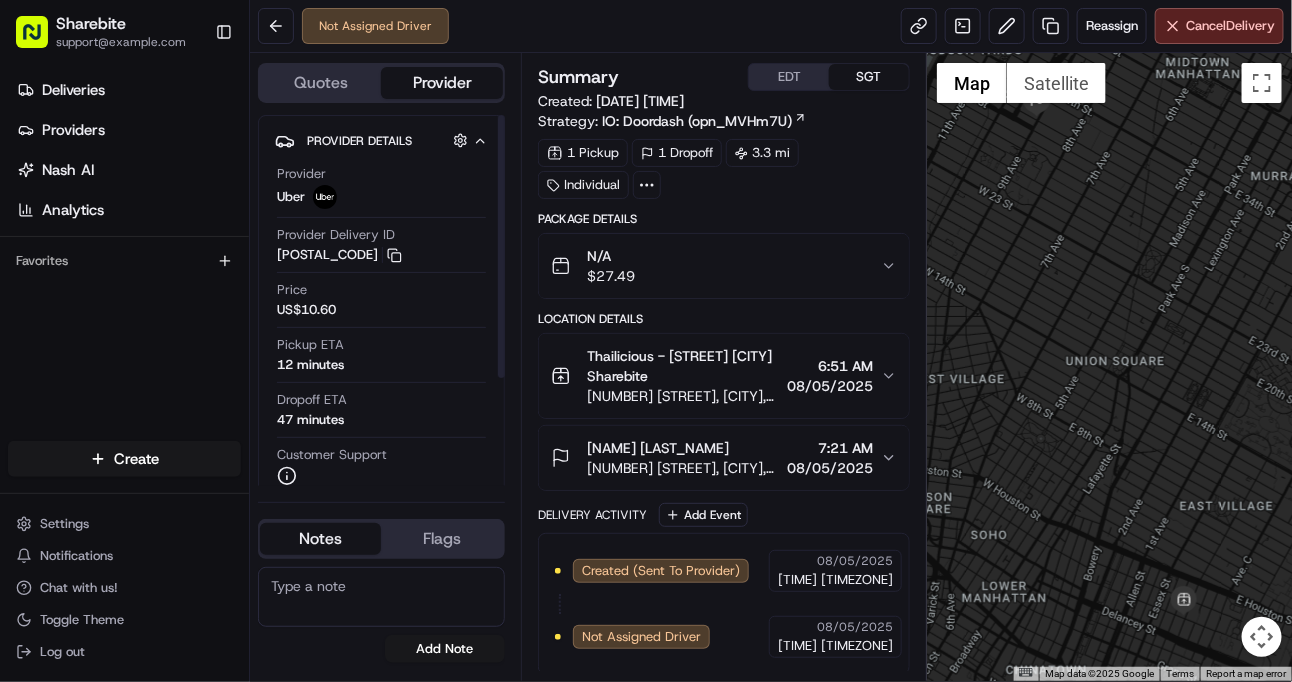 click on "Deliveries Providers Nash AI Analytics Favorites" at bounding box center (124, 260) 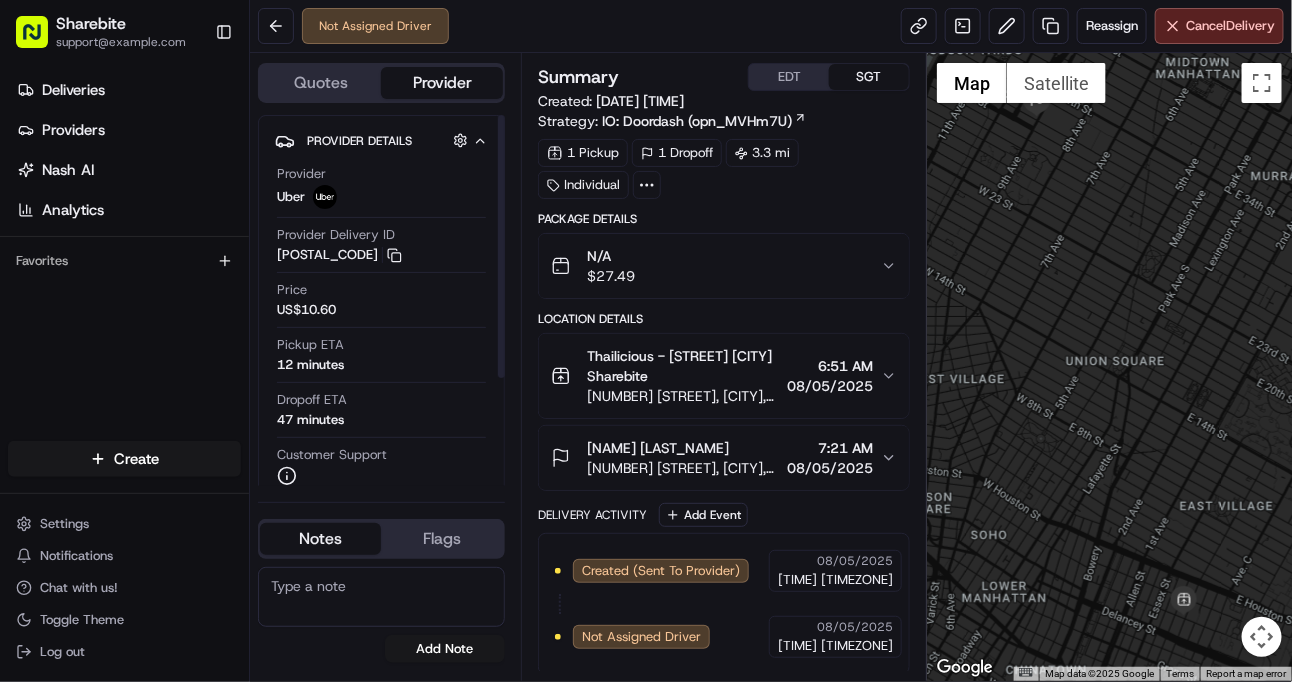 scroll, scrollTop: 0, scrollLeft: 0, axis: both 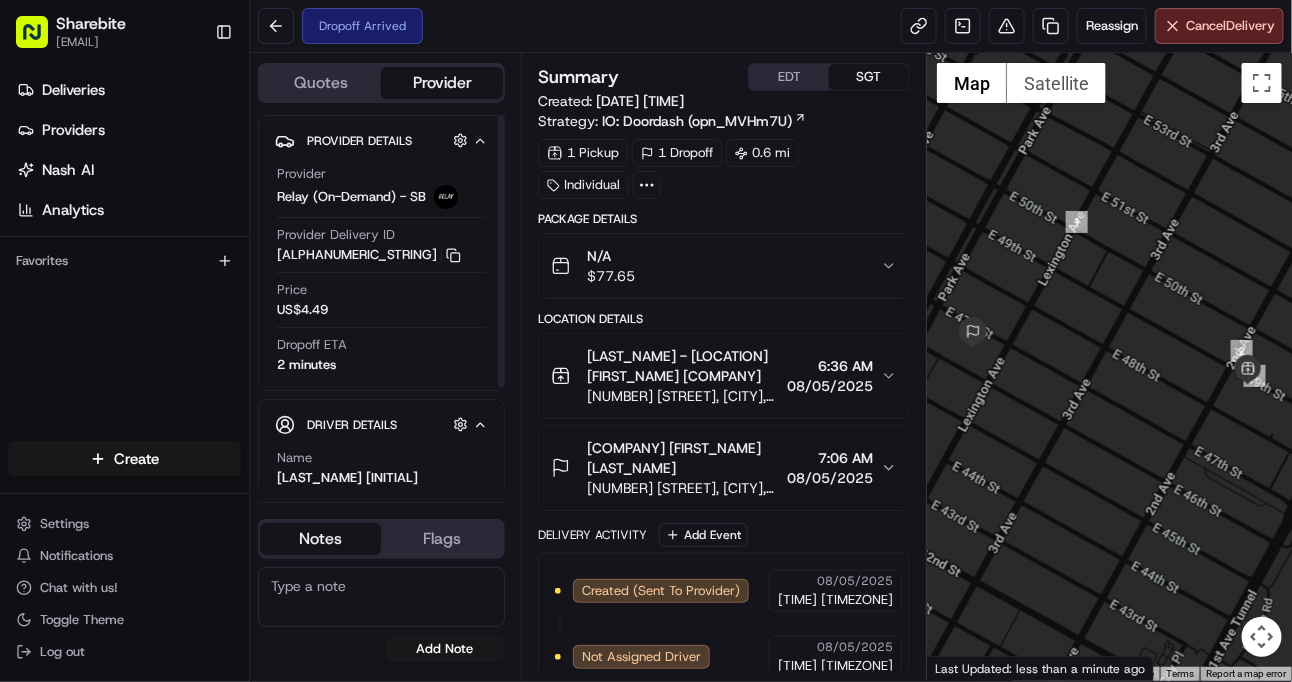 click on "Deliveries Providers Nash AI Analytics Favorites" at bounding box center (124, 260) 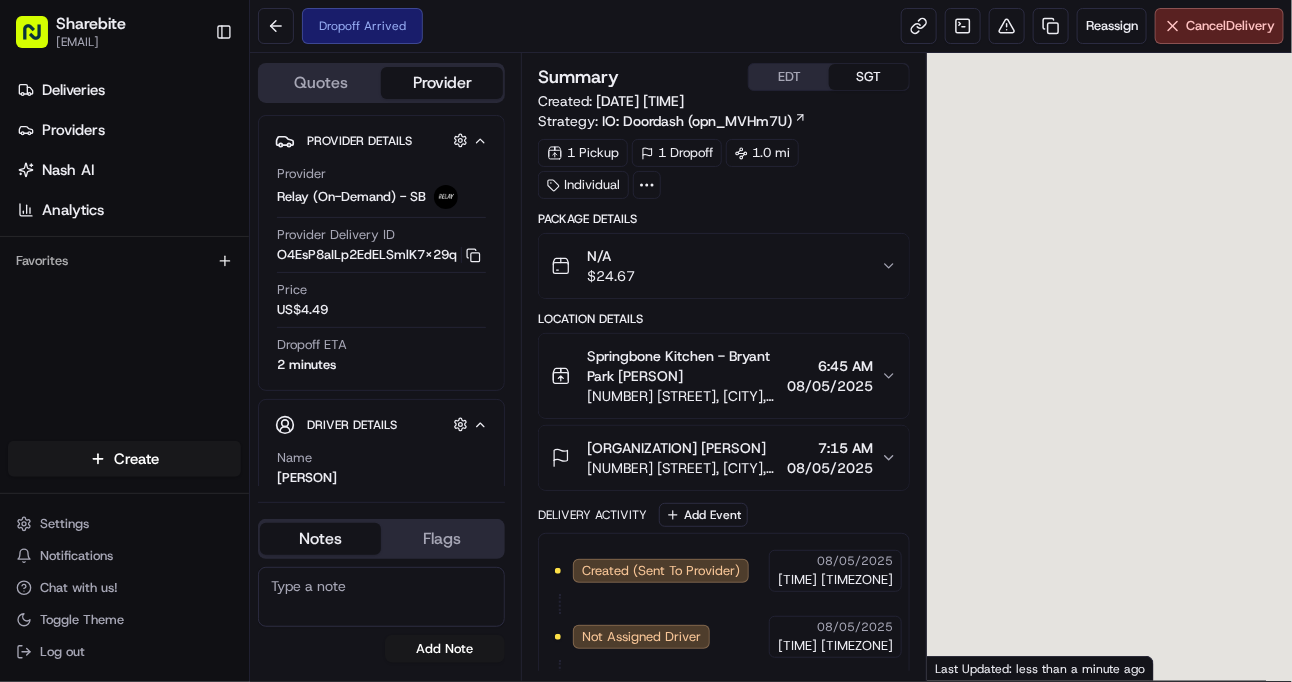 scroll, scrollTop: 0, scrollLeft: 0, axis: both 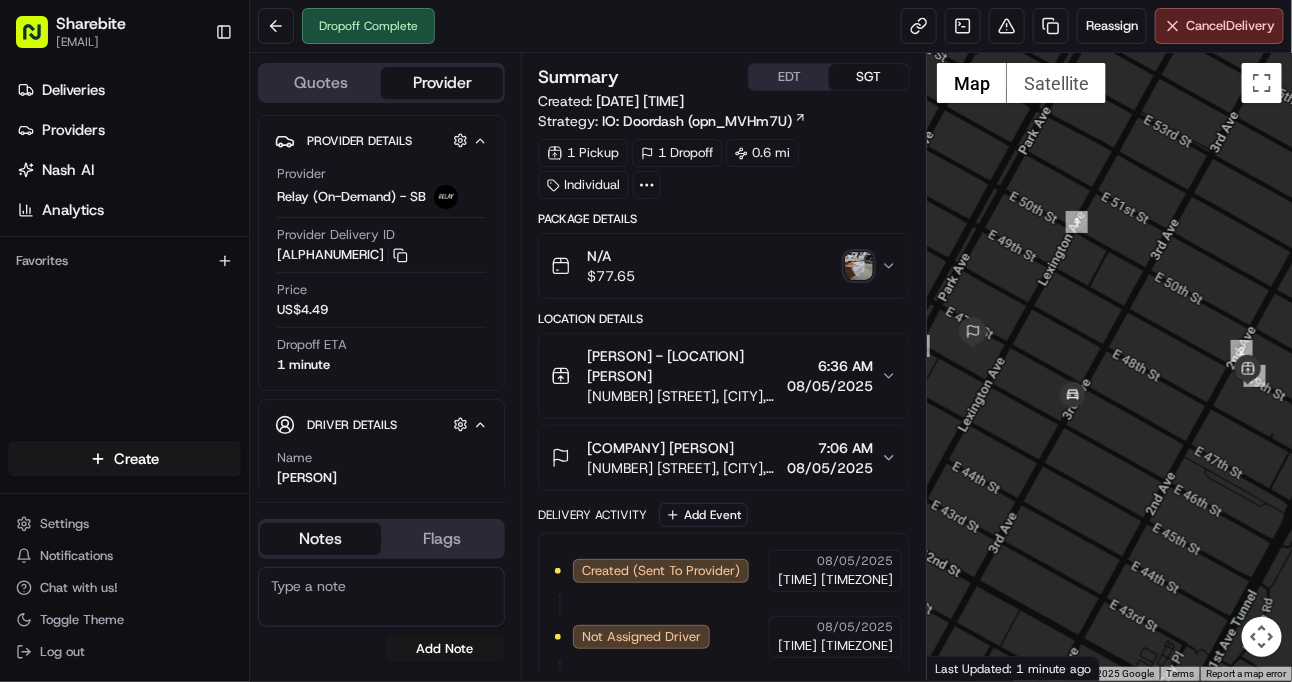 click at bounding box center [859, 266] 